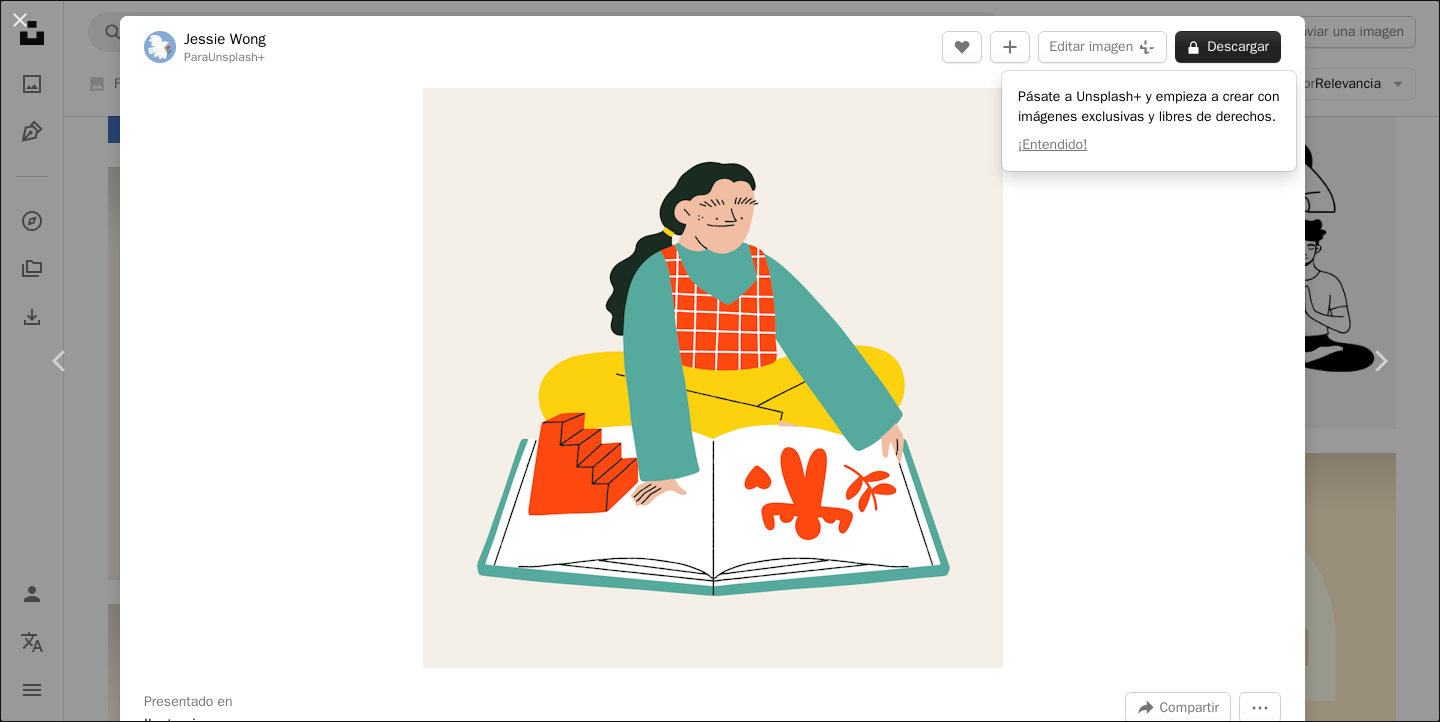 scroll, scrollTop: 2430, scrollLeft: 0, axis: vertical 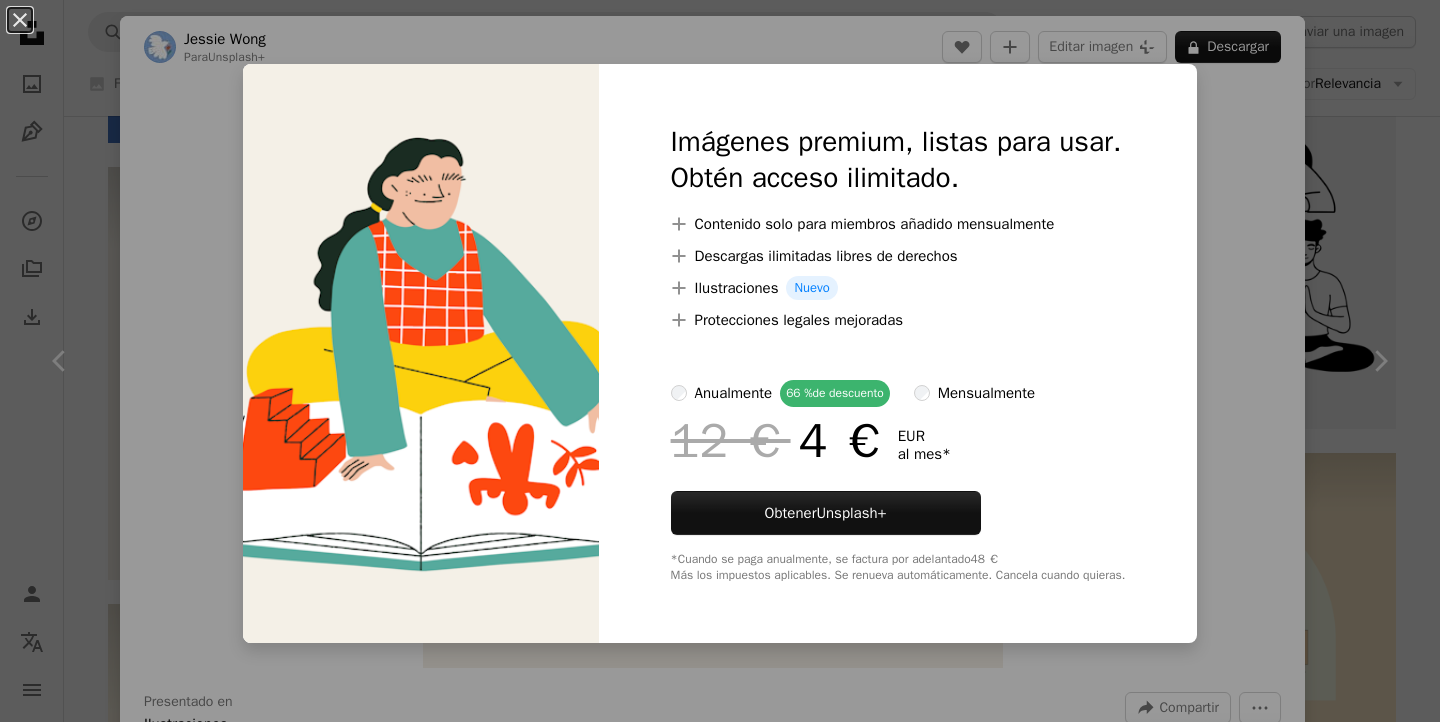 click on "An X shape Imágenes premium, listas para usar. Obtén acceso ilimitado. A plus sign Contenido solo para miembros añadido mensualmente A plus sign Descargas ilimitadas libres de derechos A plus sign Ilustraciones  Nuevo A plus sign Protecciones legales mejoradas anualmente 66  de descuento mensualmente 12  4  EUR al mes * Obtener  Unsplash+ *Cuando se paga anualmente, se factura por adelantado  48  Más los impuestos aplicables. Se renueva automáticamente. Cancela cuando quieras." at bounding box center [720, 361] 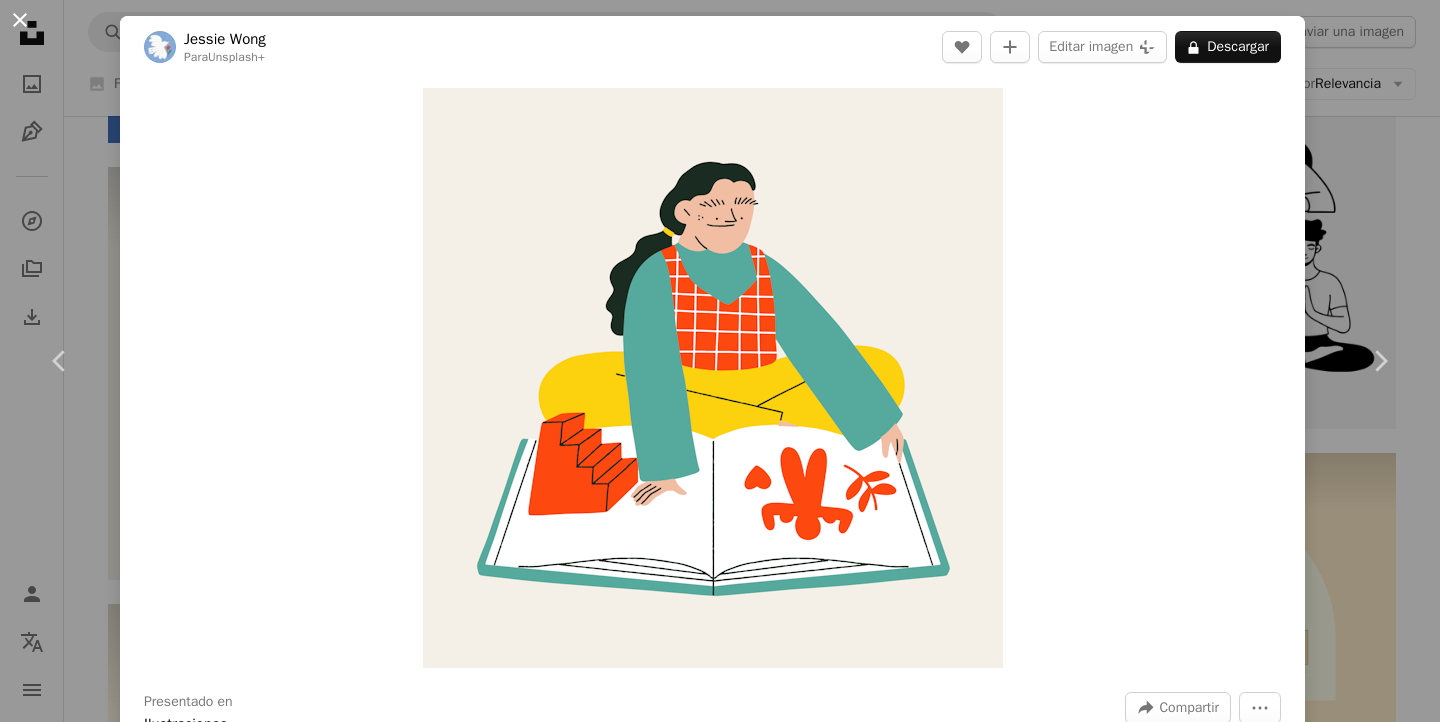 click on "An X shape" at bounding box center [20, 20] 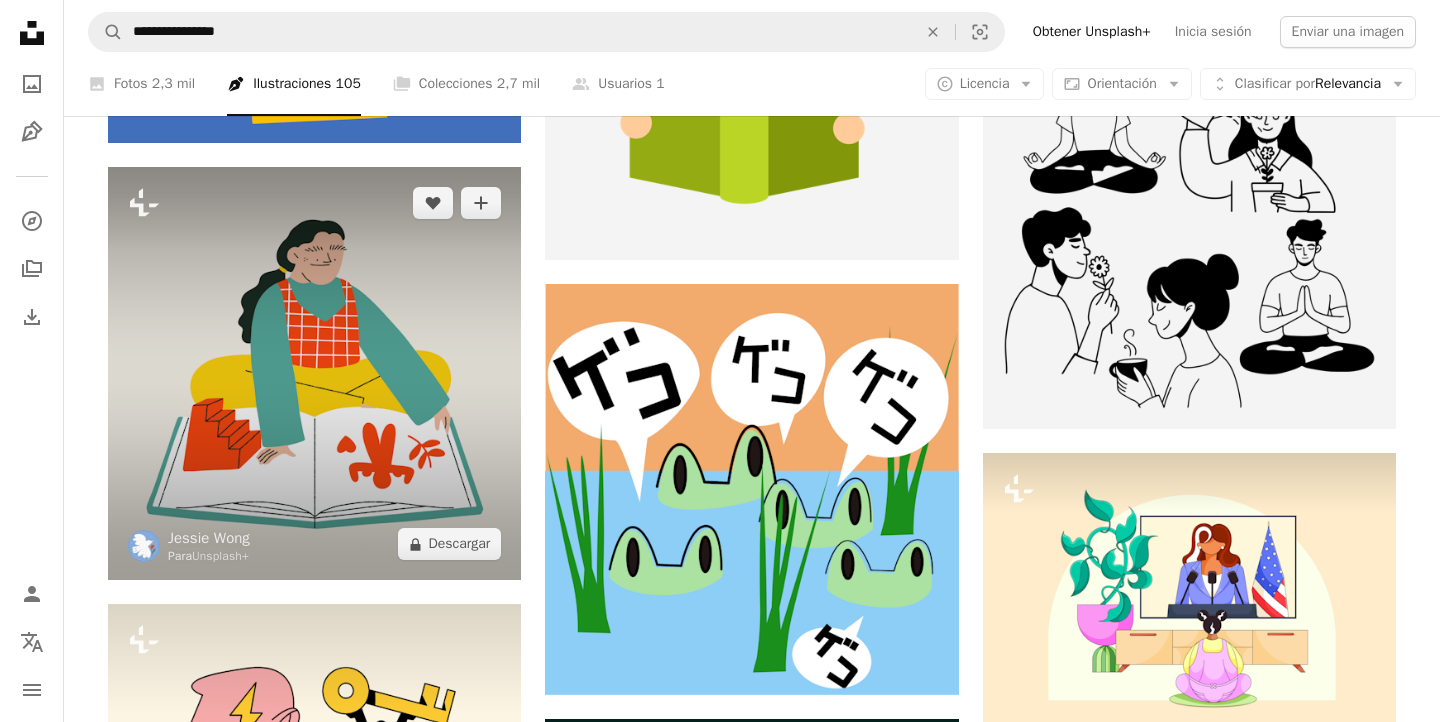 click at bounding box center (314, 373) 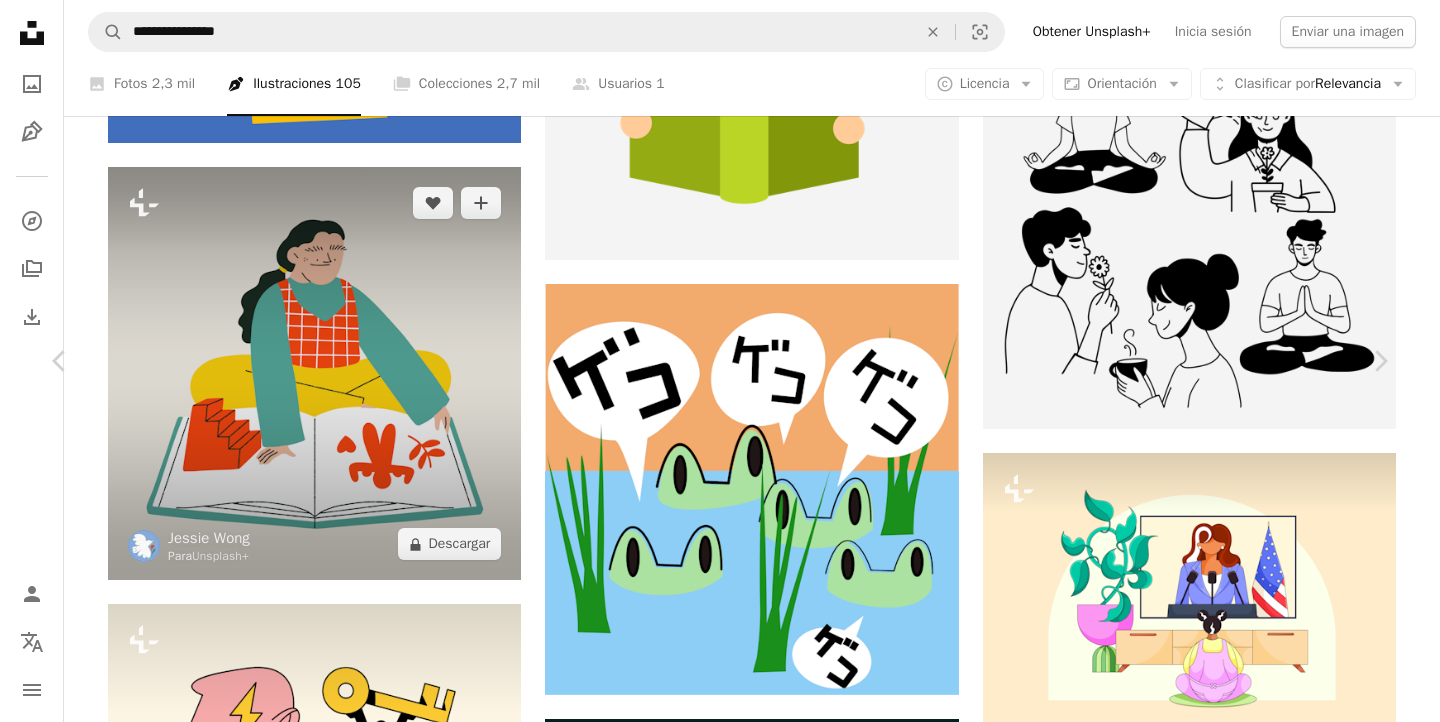 scroll, scrollTop: 1652, scrollLeft: 0, axis: vertical 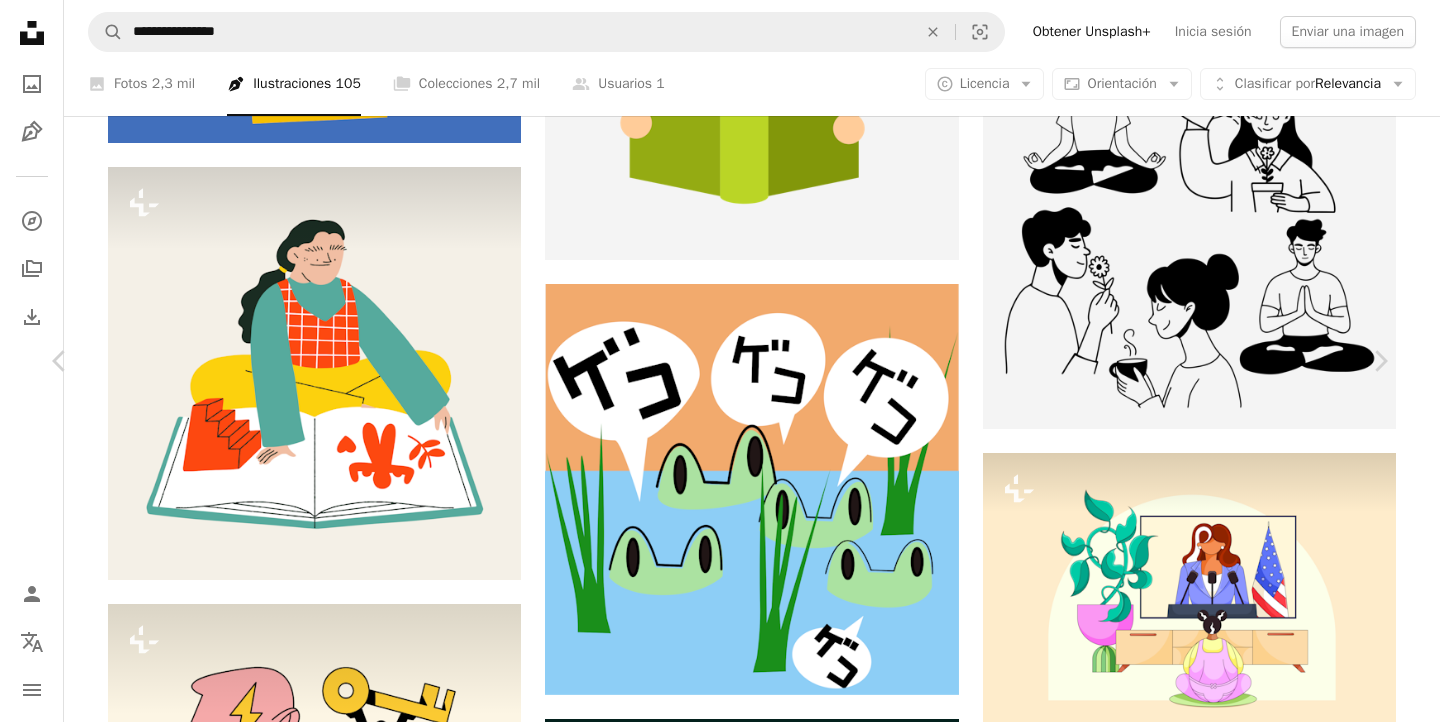 click on "An X shape" at bounding box center (20, 20) 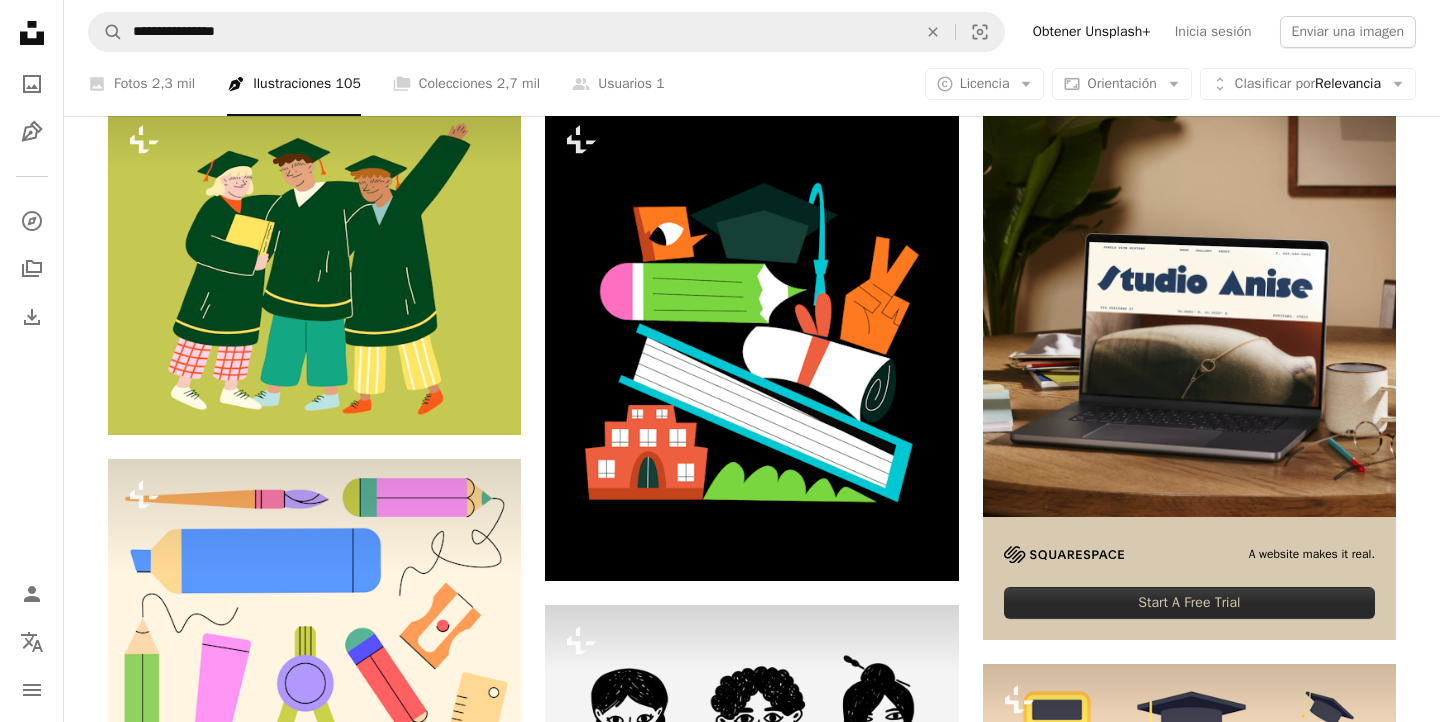 scroll, scrollTop: 0, scrollLeft: 0, axis: both 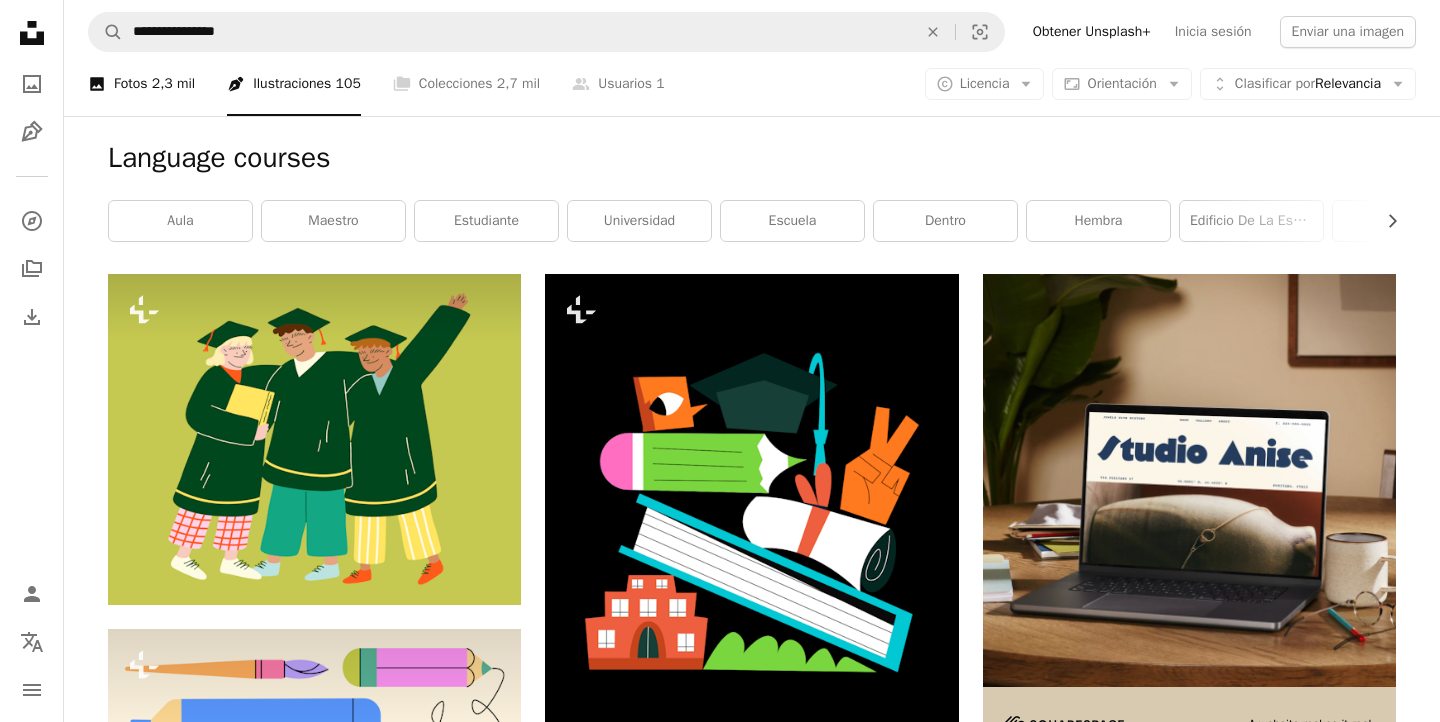 click on "2,3 mil" at bounding box center (173, 84) 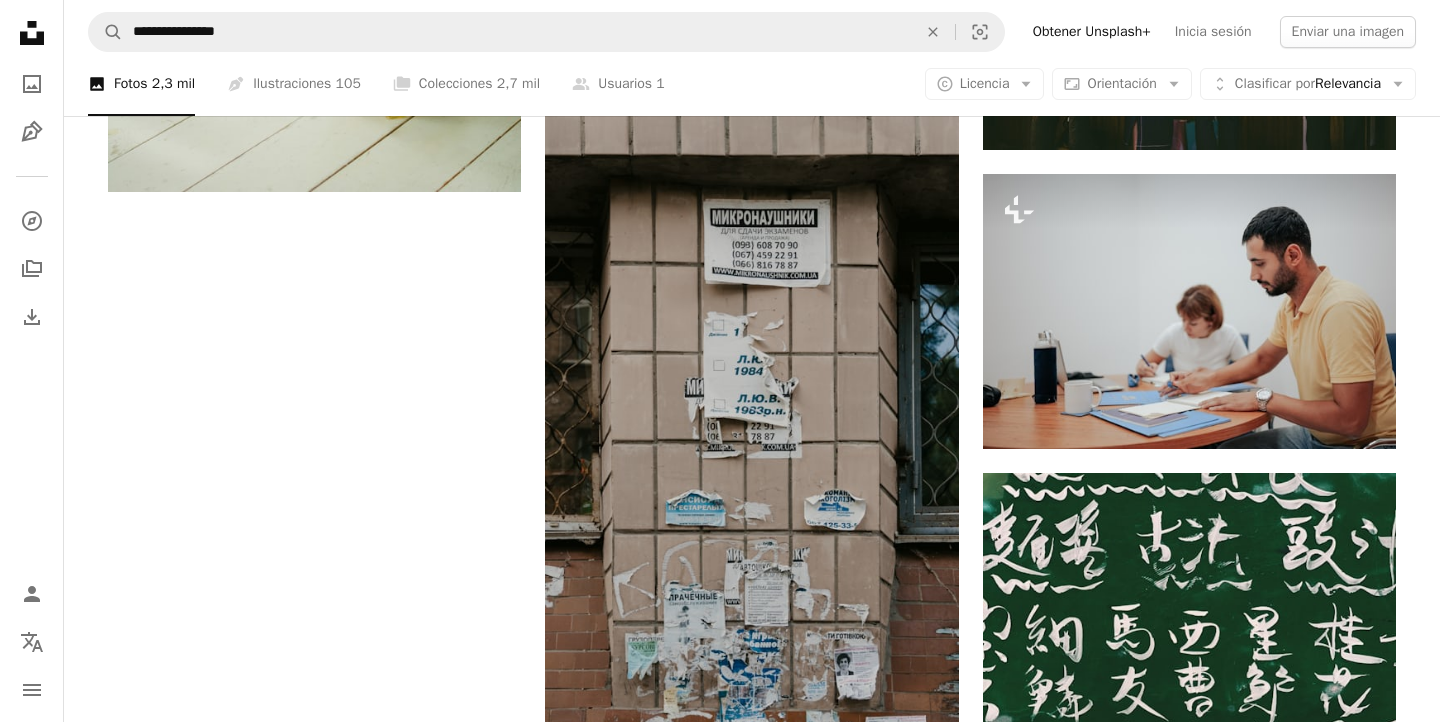 scroll, scrollTop: 1663, scrollLeft: 0, axis: vertical 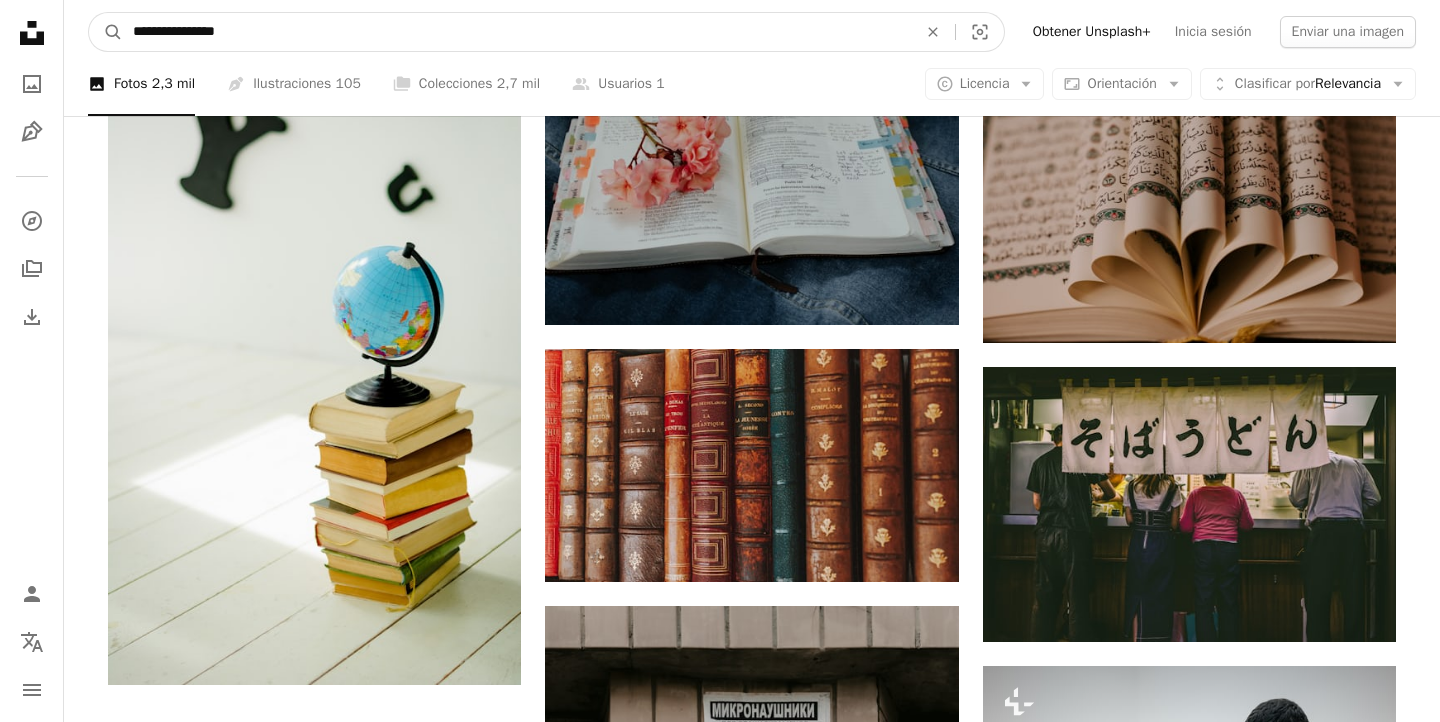 click on "**********" at bounding box center (517, 32) 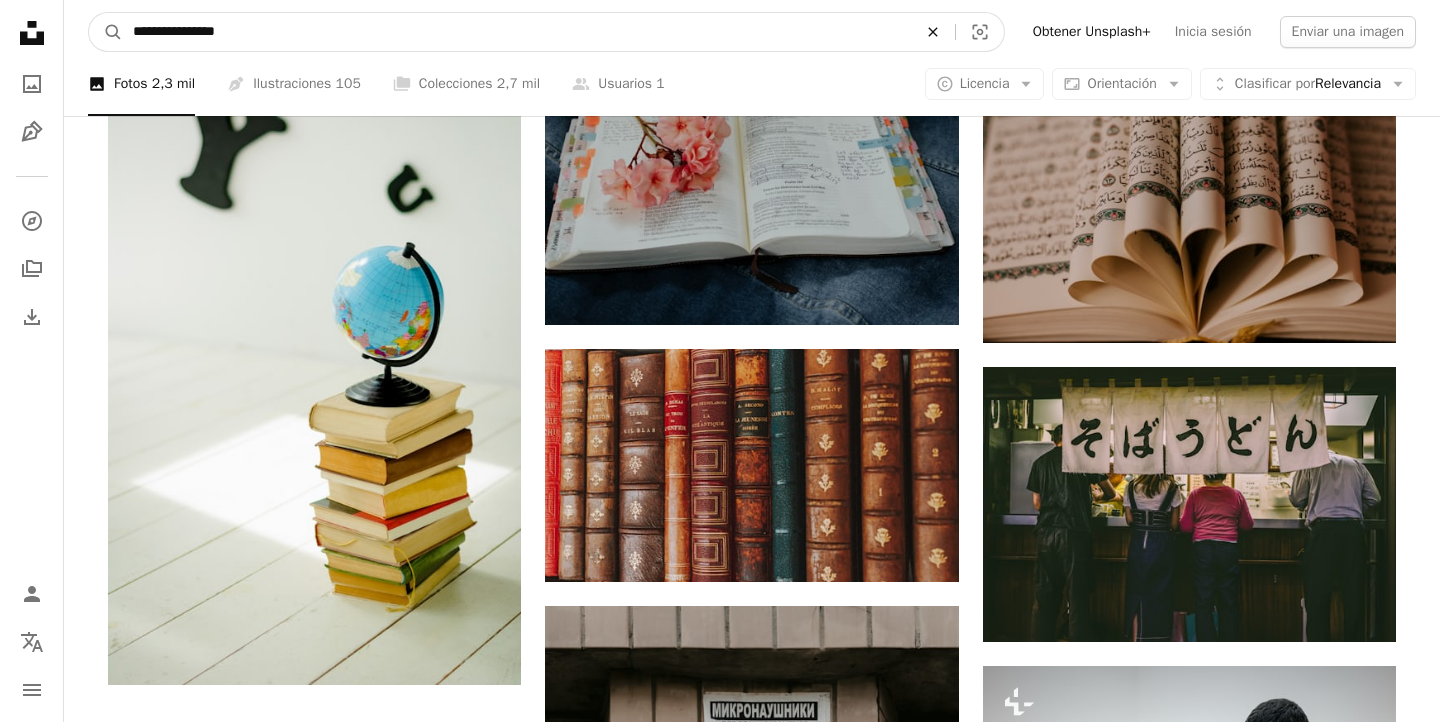 click on "An X shape" 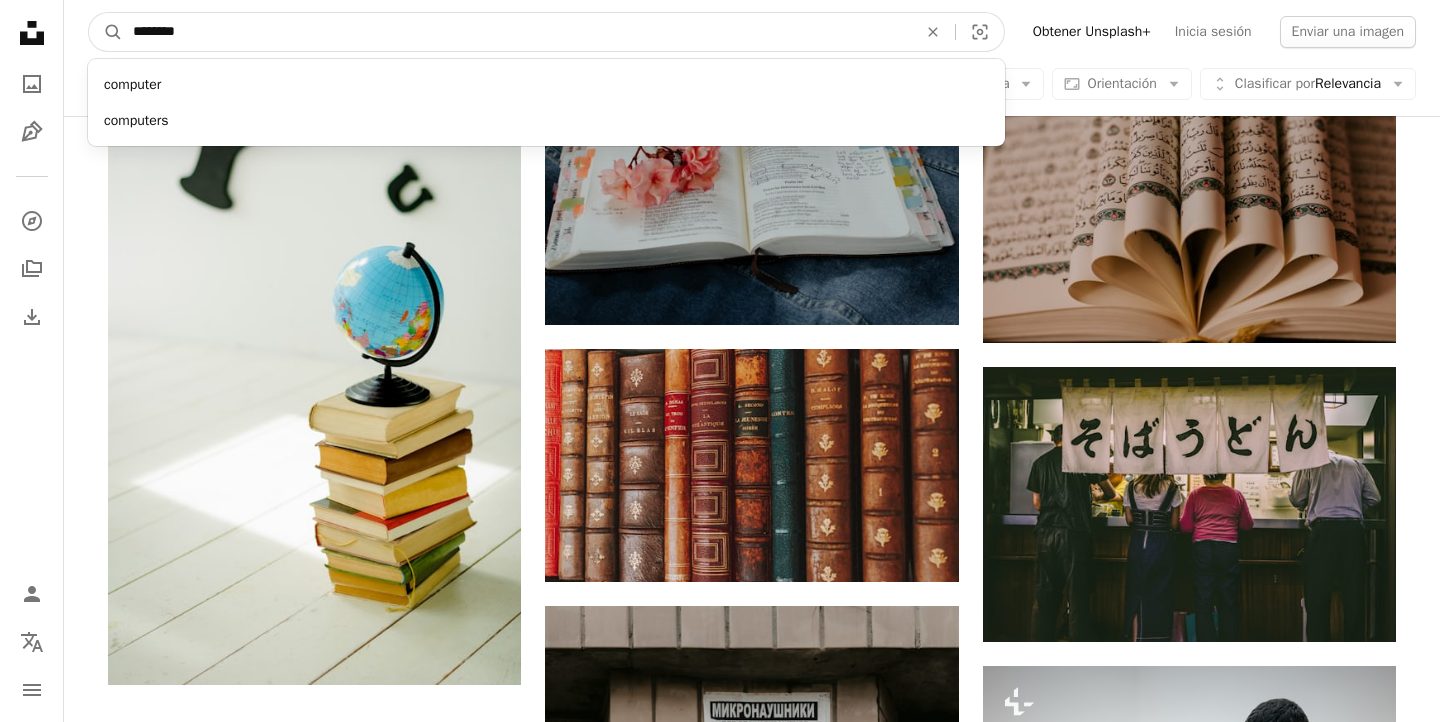 type on "********" 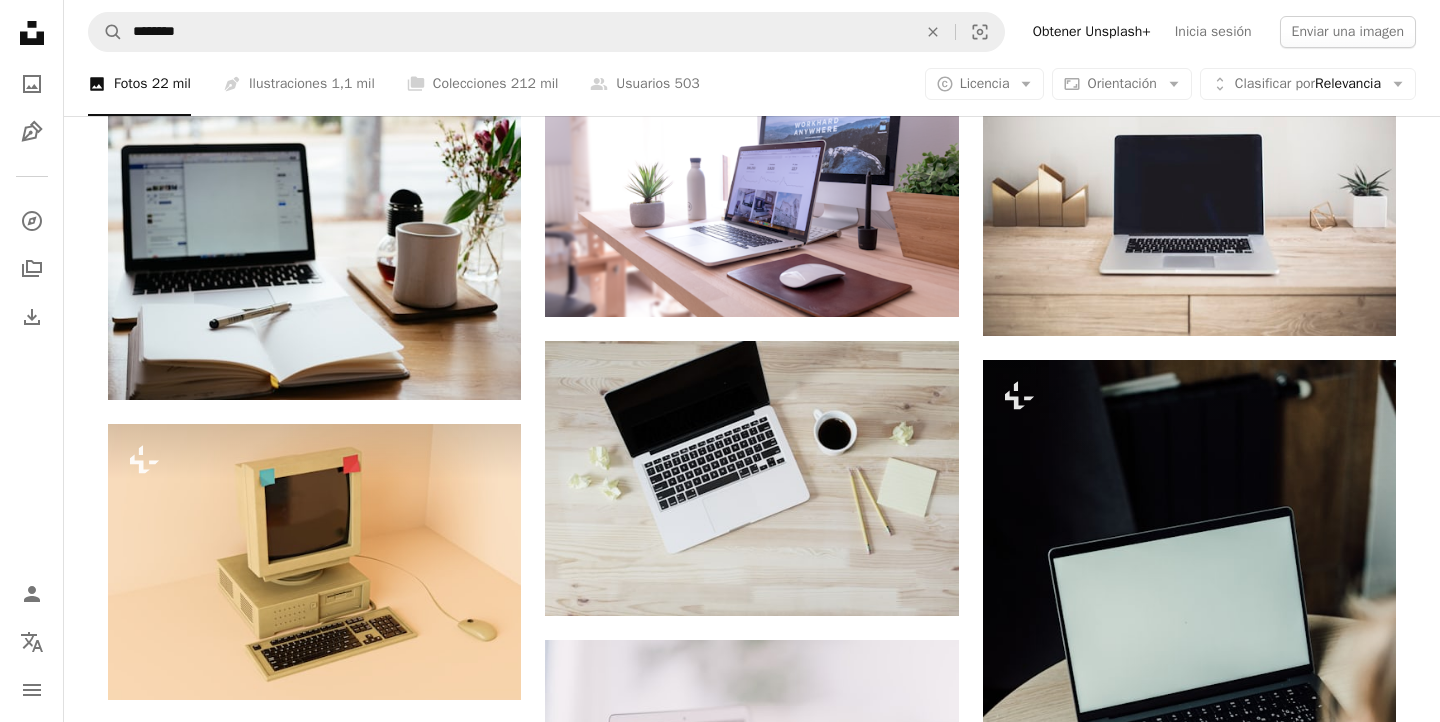 scroll, scrollTop: 778, scrollLeft: 0, axis: vertical 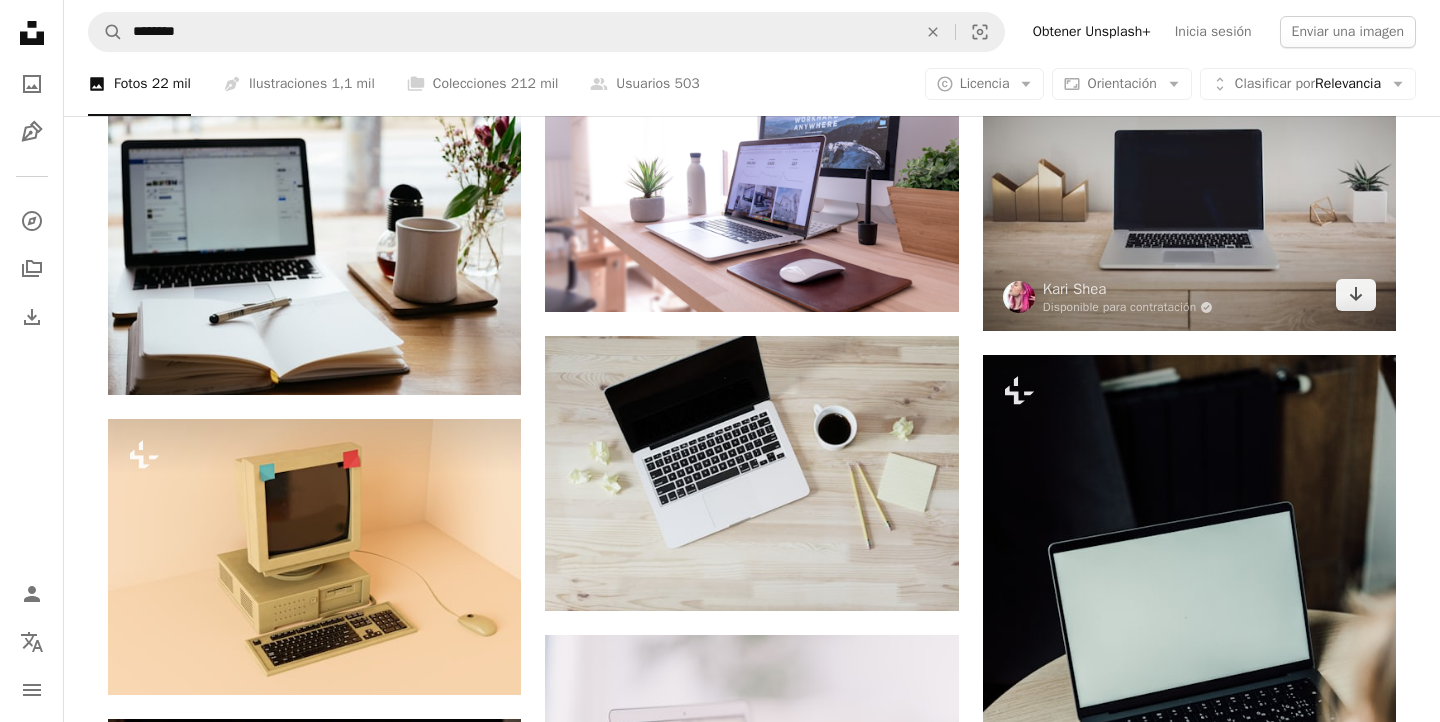 click at bounding box center (1189, 193) 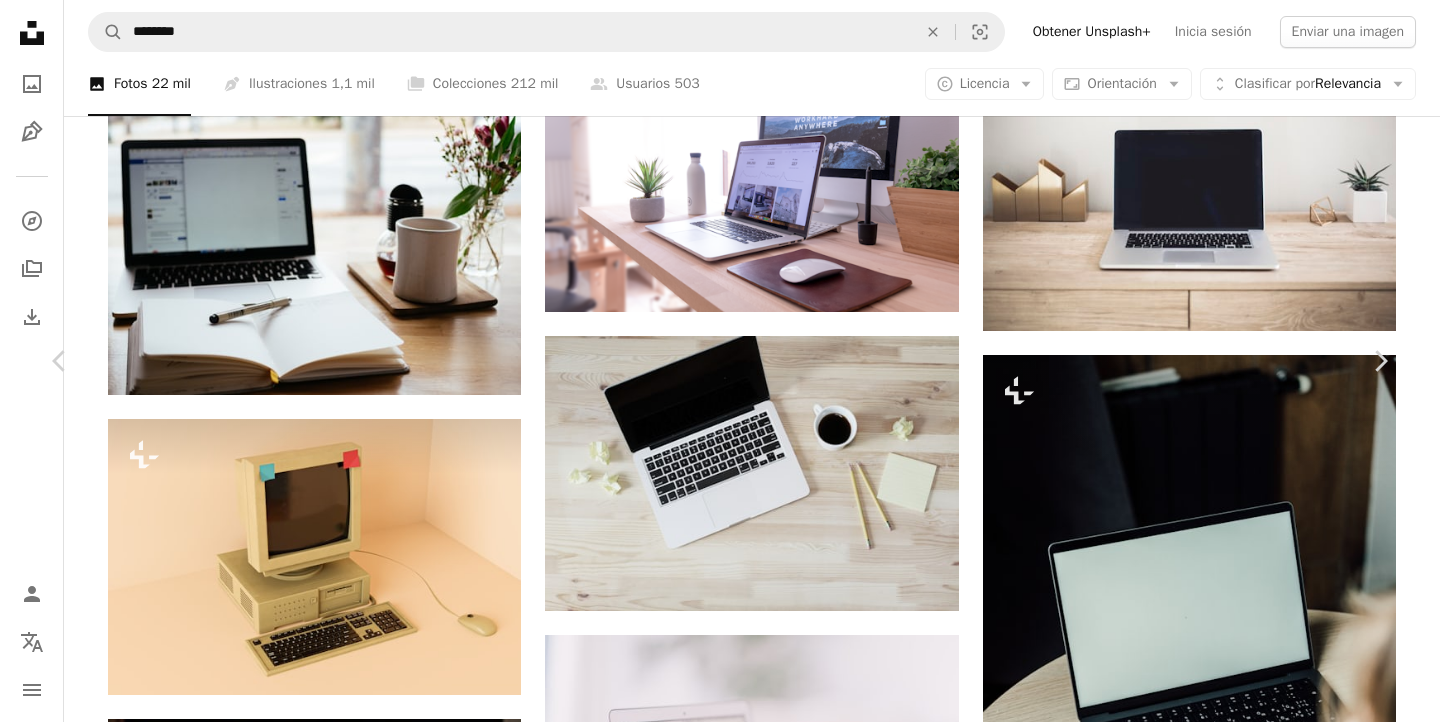 click on "Descargar gratis" at bounding box center [1184, 3468] 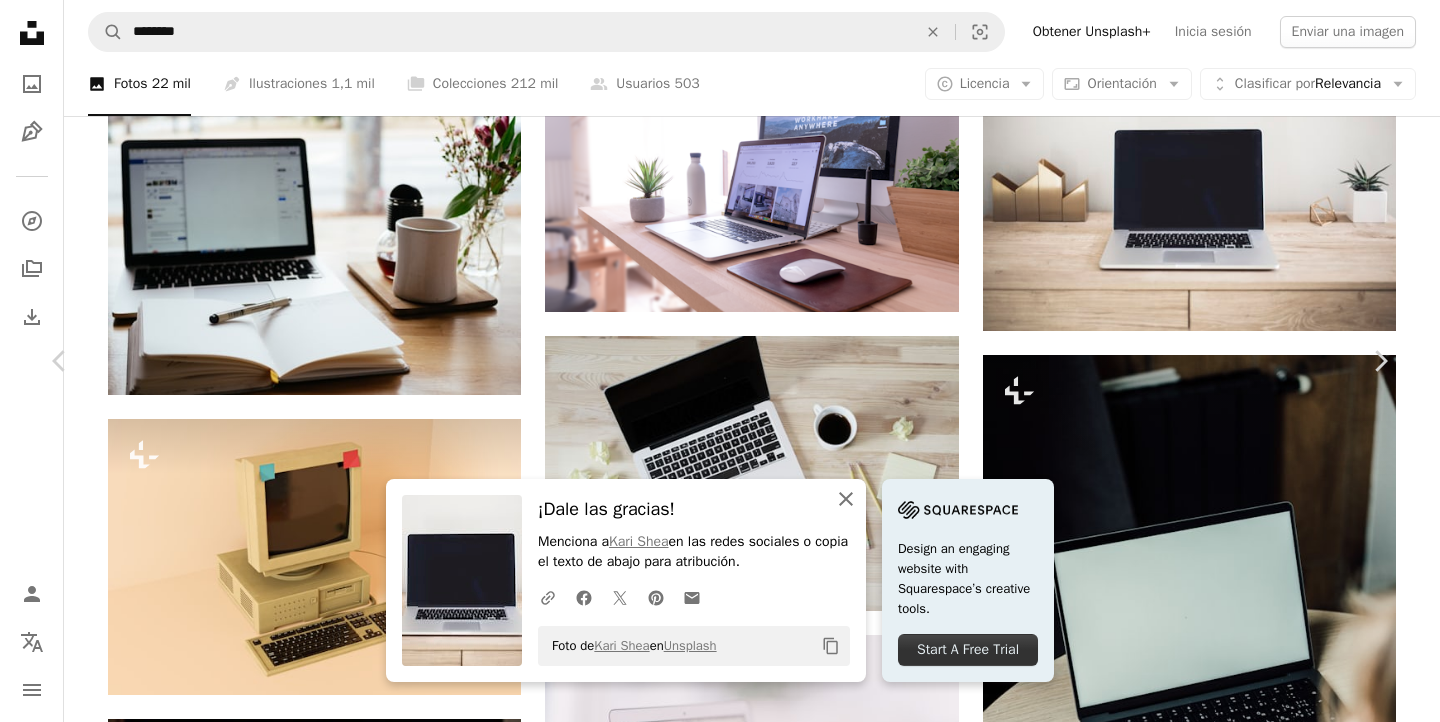 click 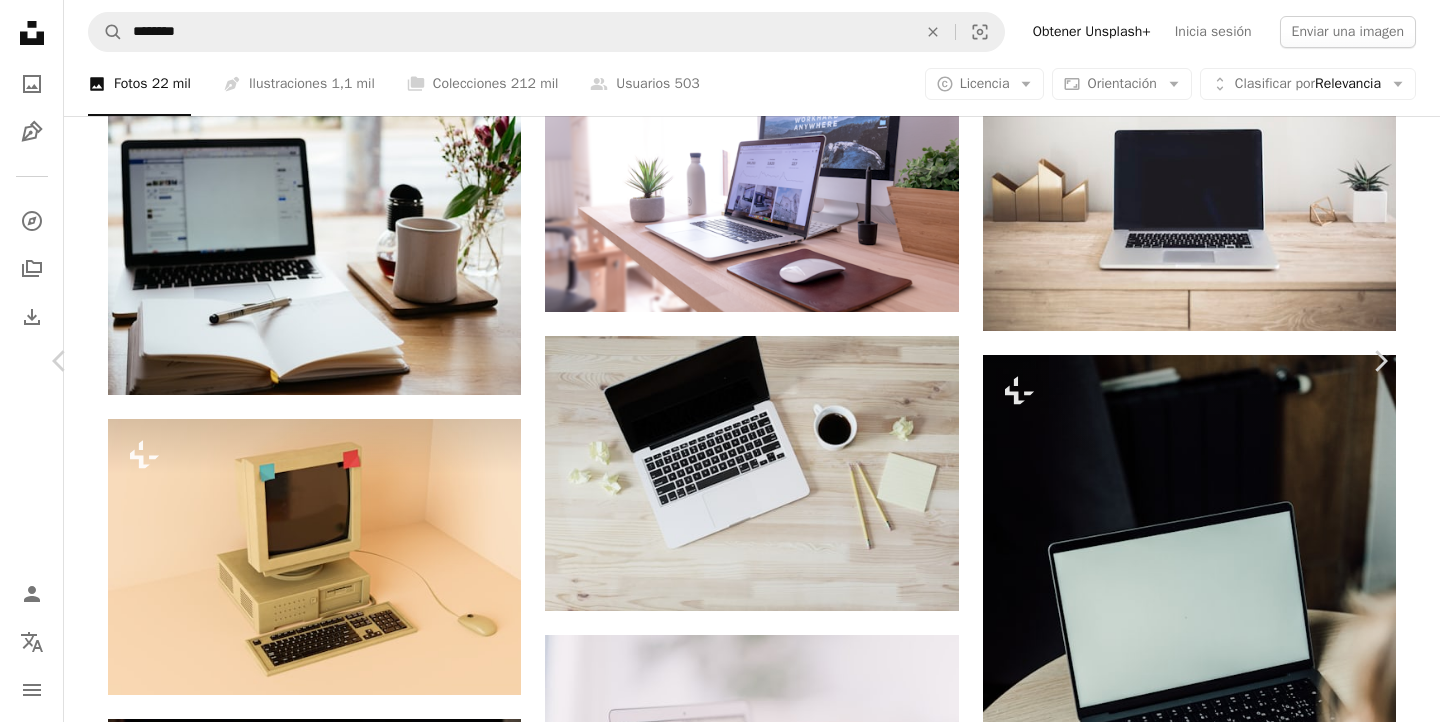 click on "Descargar gratis" at bounding box center (1184, 3468) 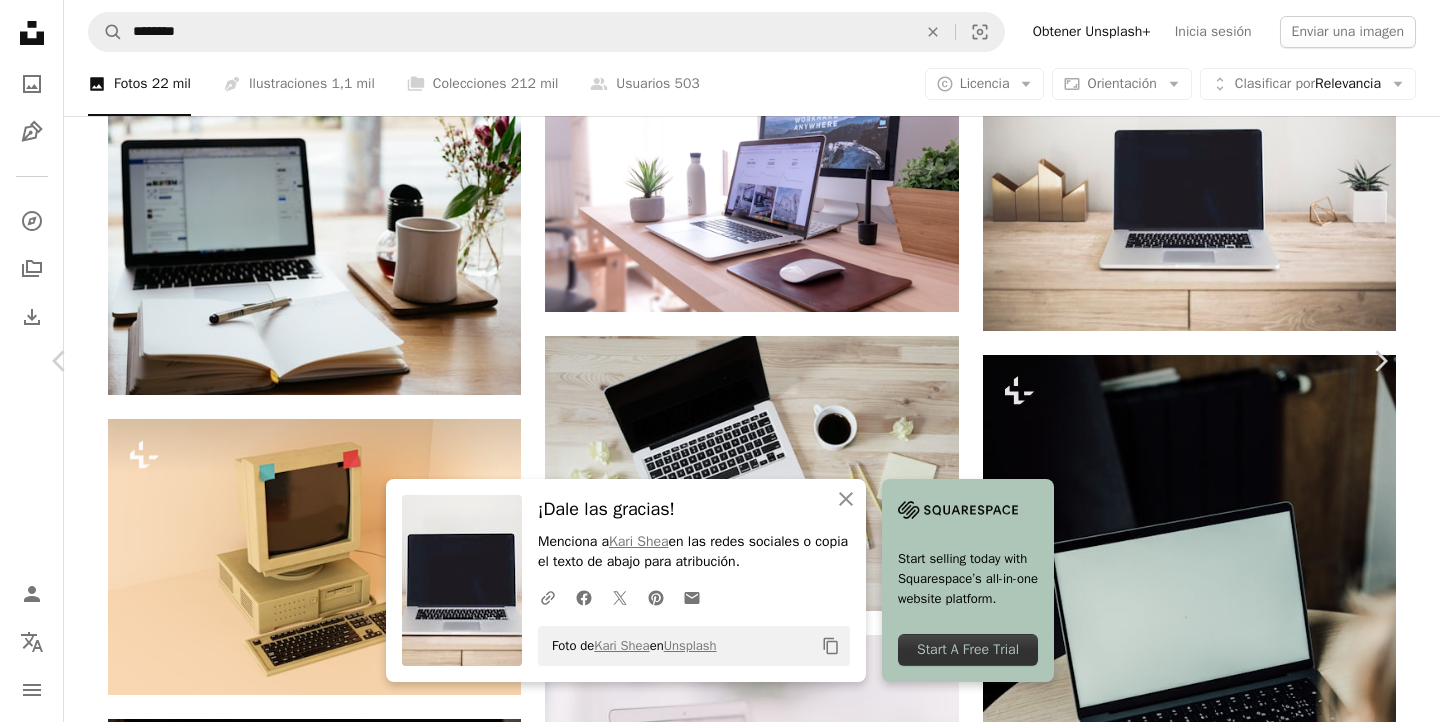 click on "An X shape" at bounding box center (20, 20) 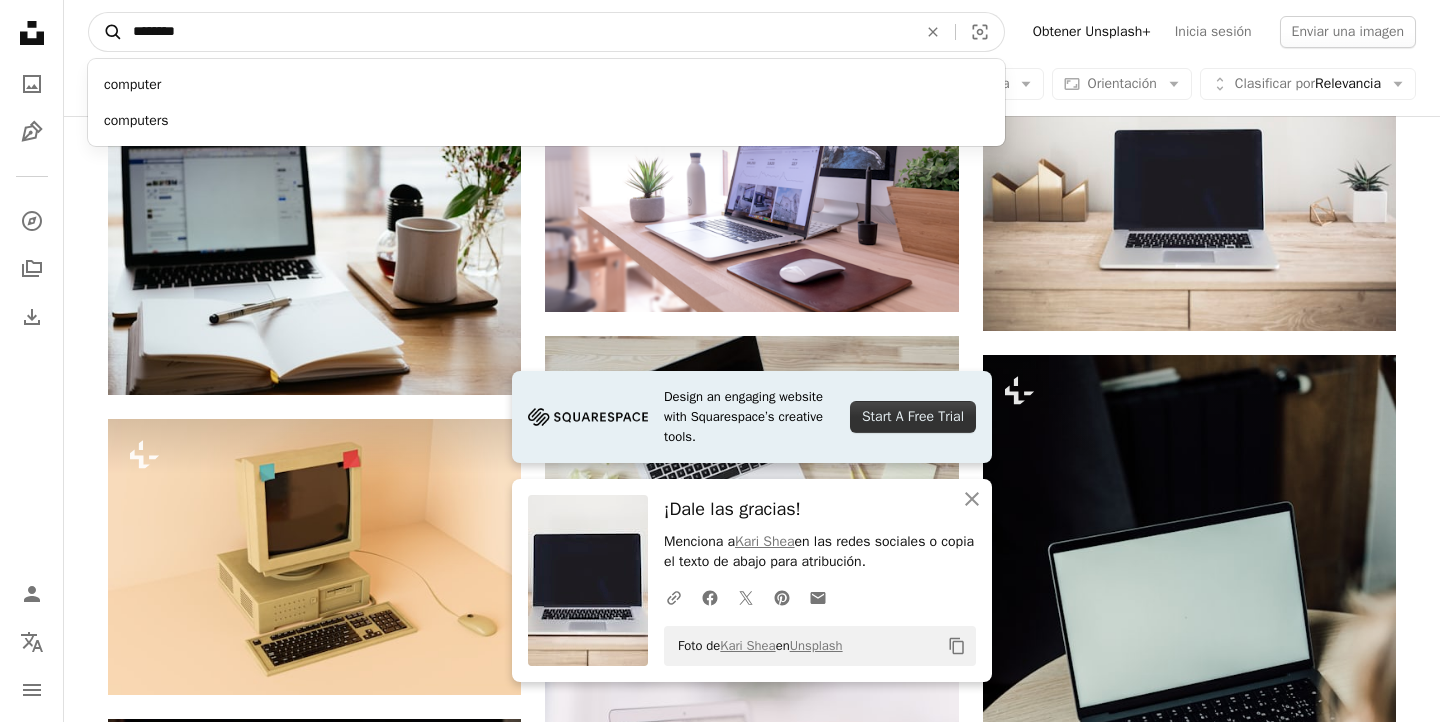 drag, startPoint x: 242, startPoint y: 29, endPoint x: 110, endPoint y: 40, distance: 132.45753 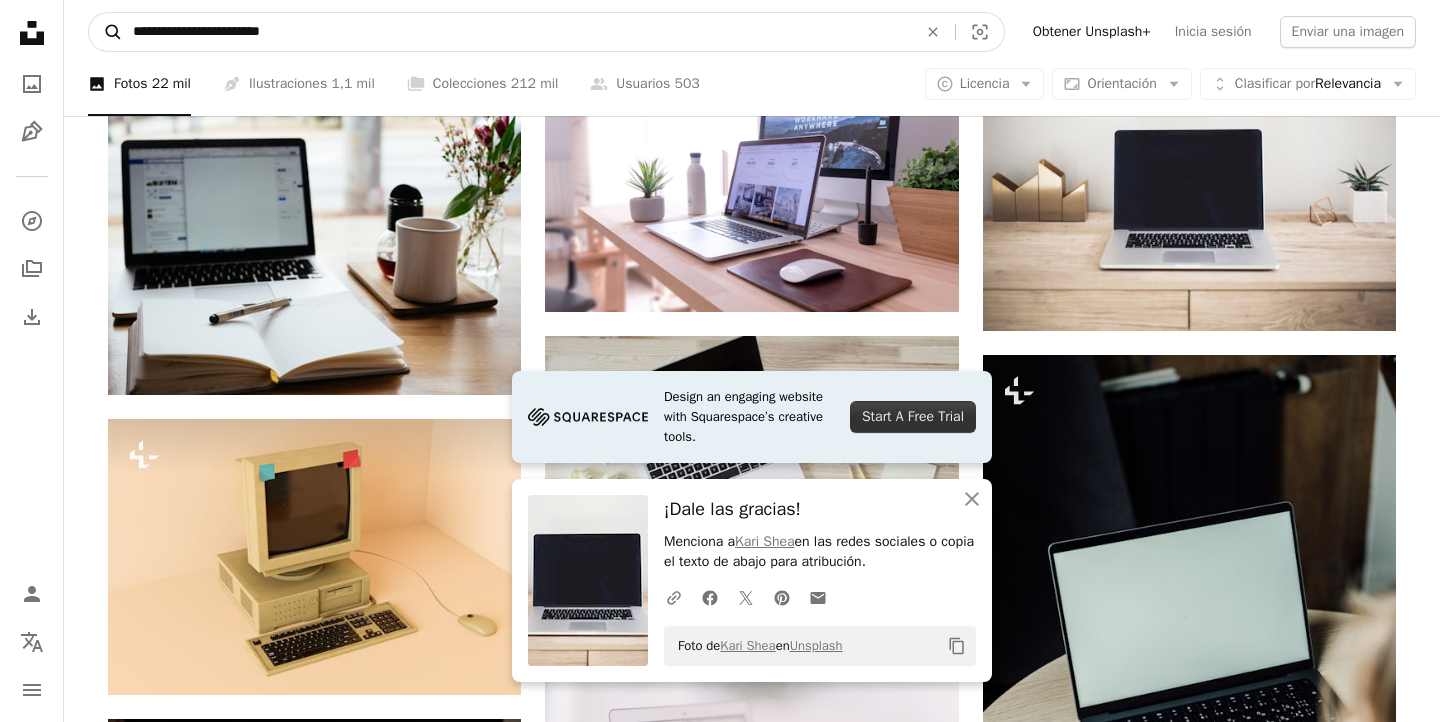 type on "**********" 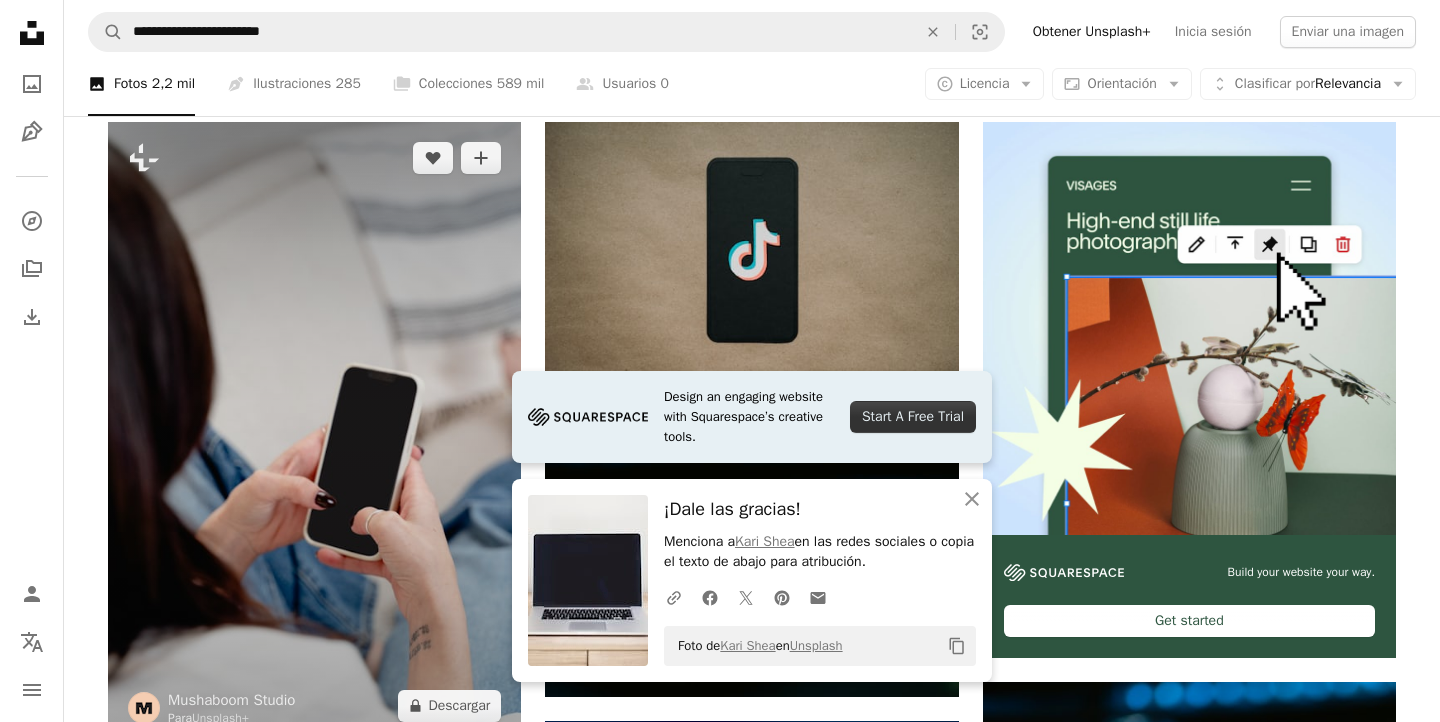scroll, scrollTop: 132, scrollLeft: 0, axis: vertical 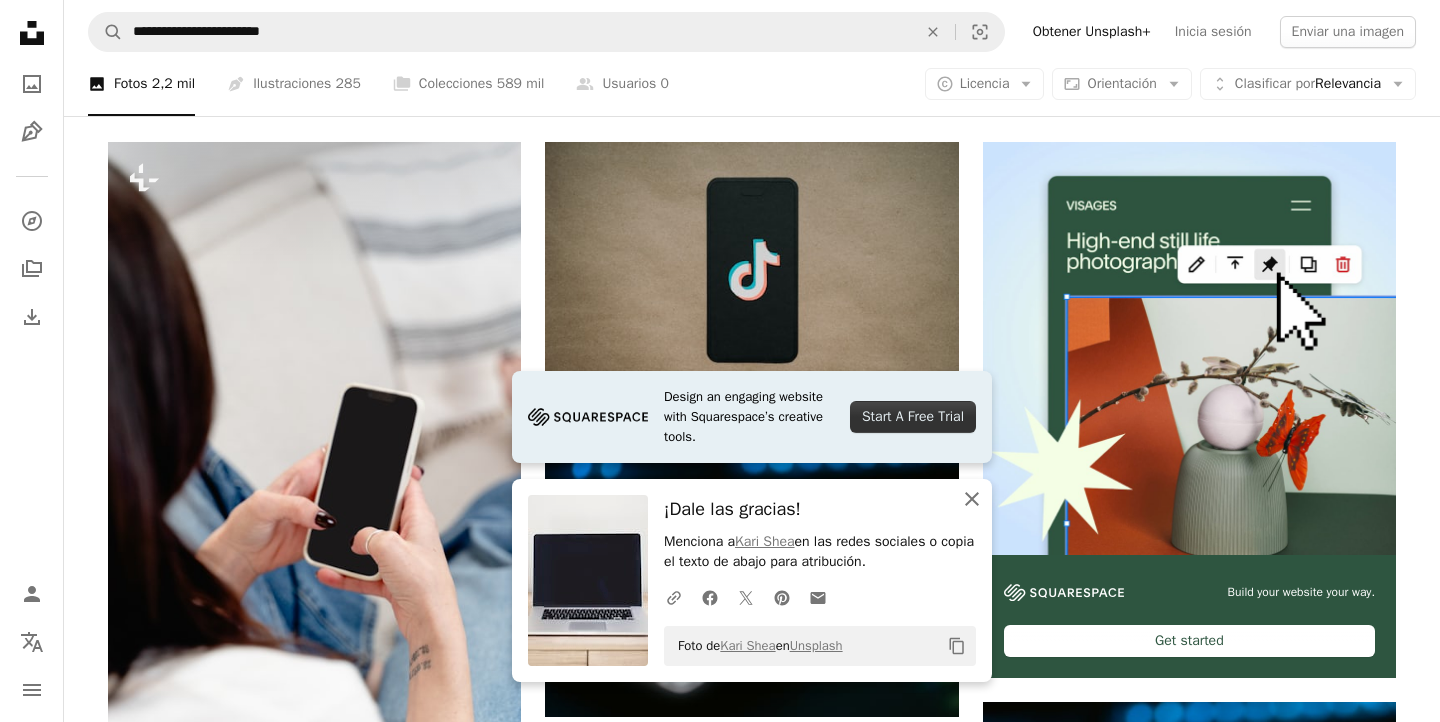 click on "An X shape" 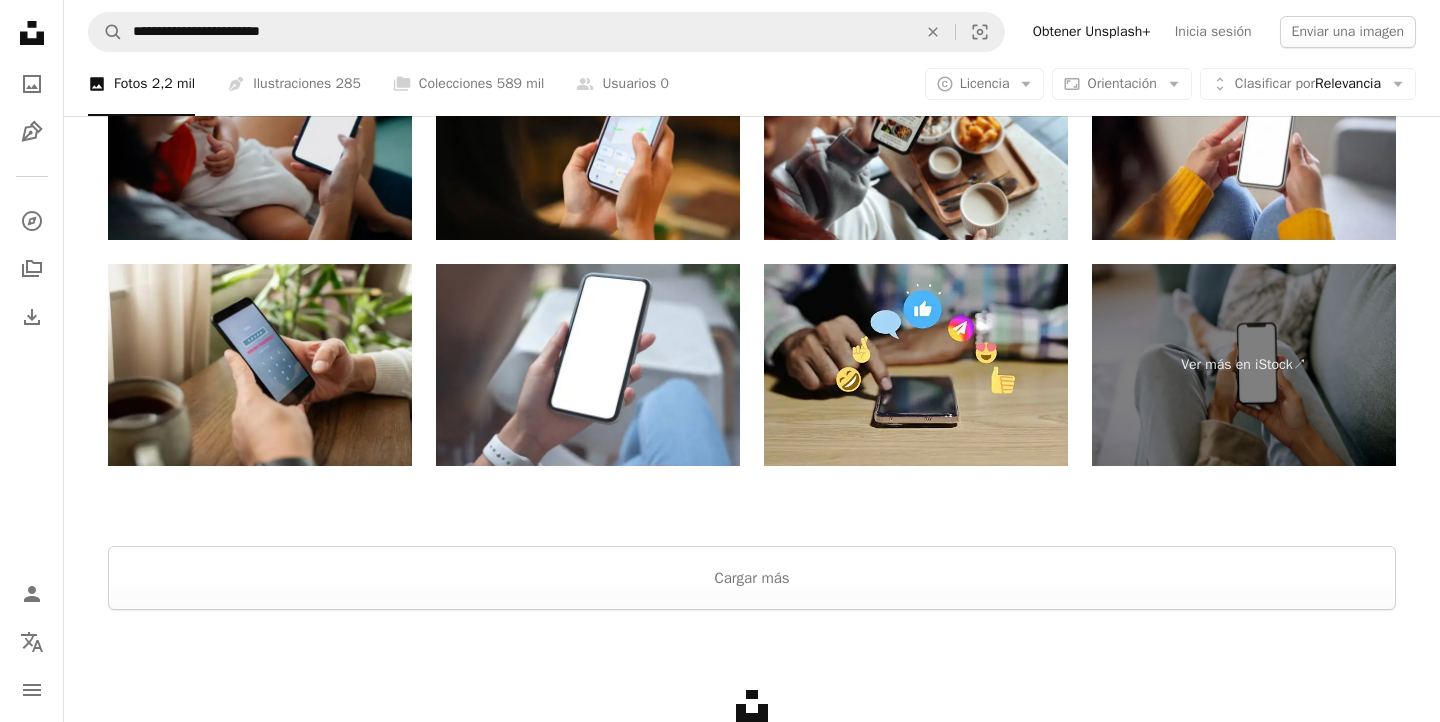 scroll, scrollTop: 3400, scrollLeft: 0, axis: vertical 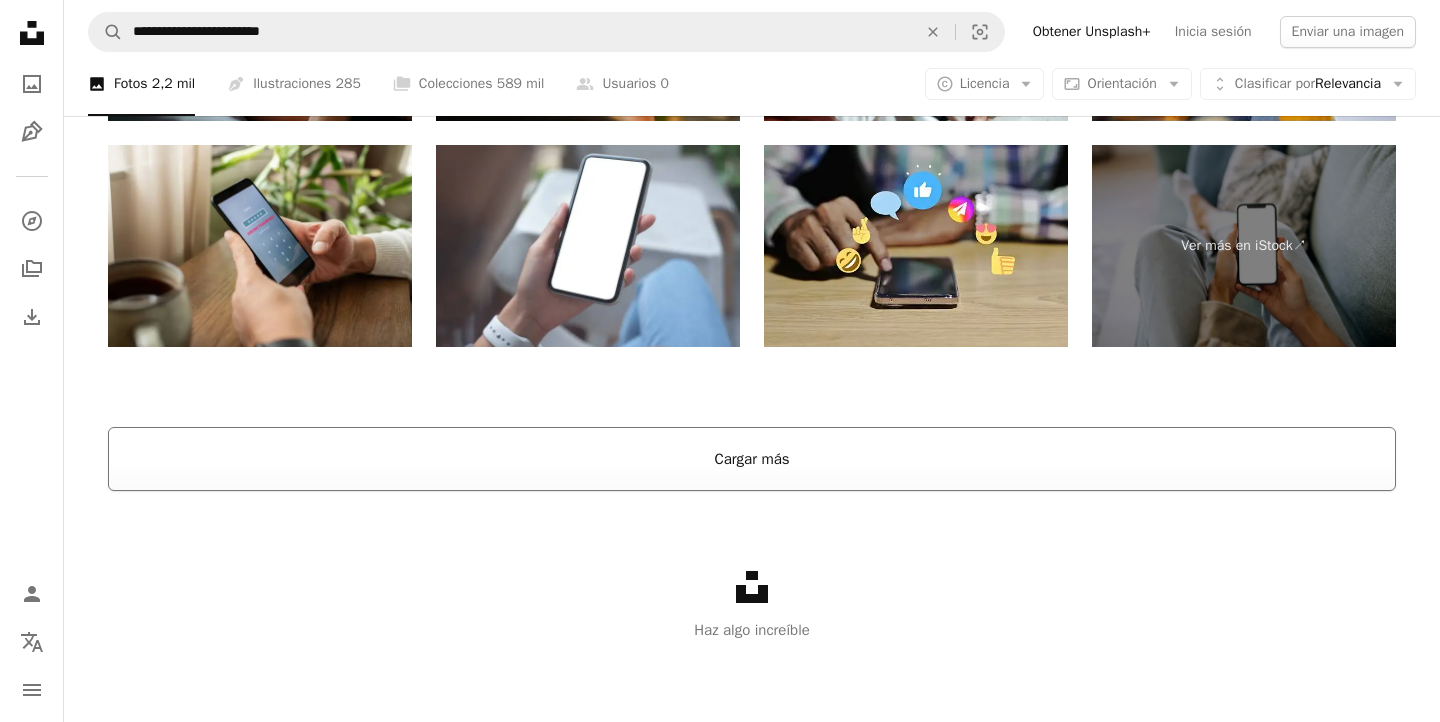 click on "Cargar más" at bounding box center [752, 459] 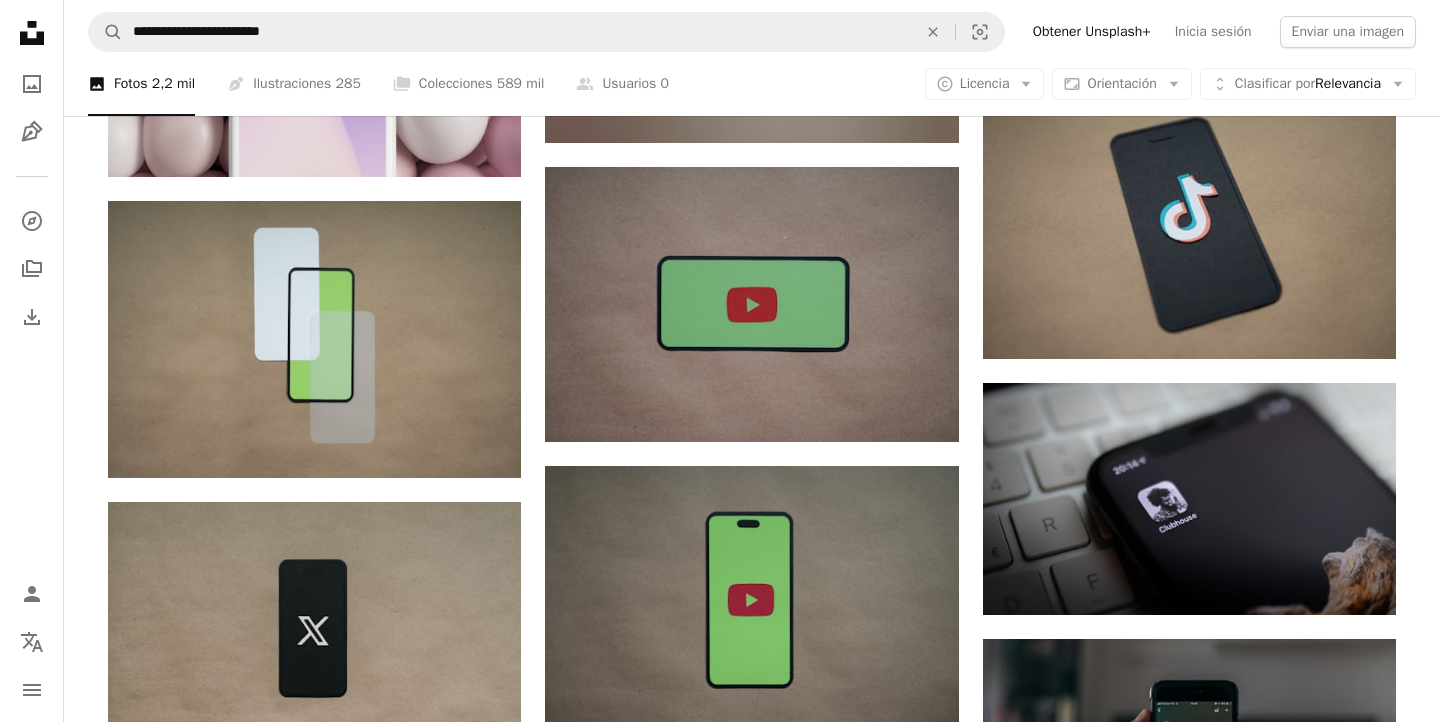 scroll, scrollTop: 2849, scrollLeft: 0, axis: vertical 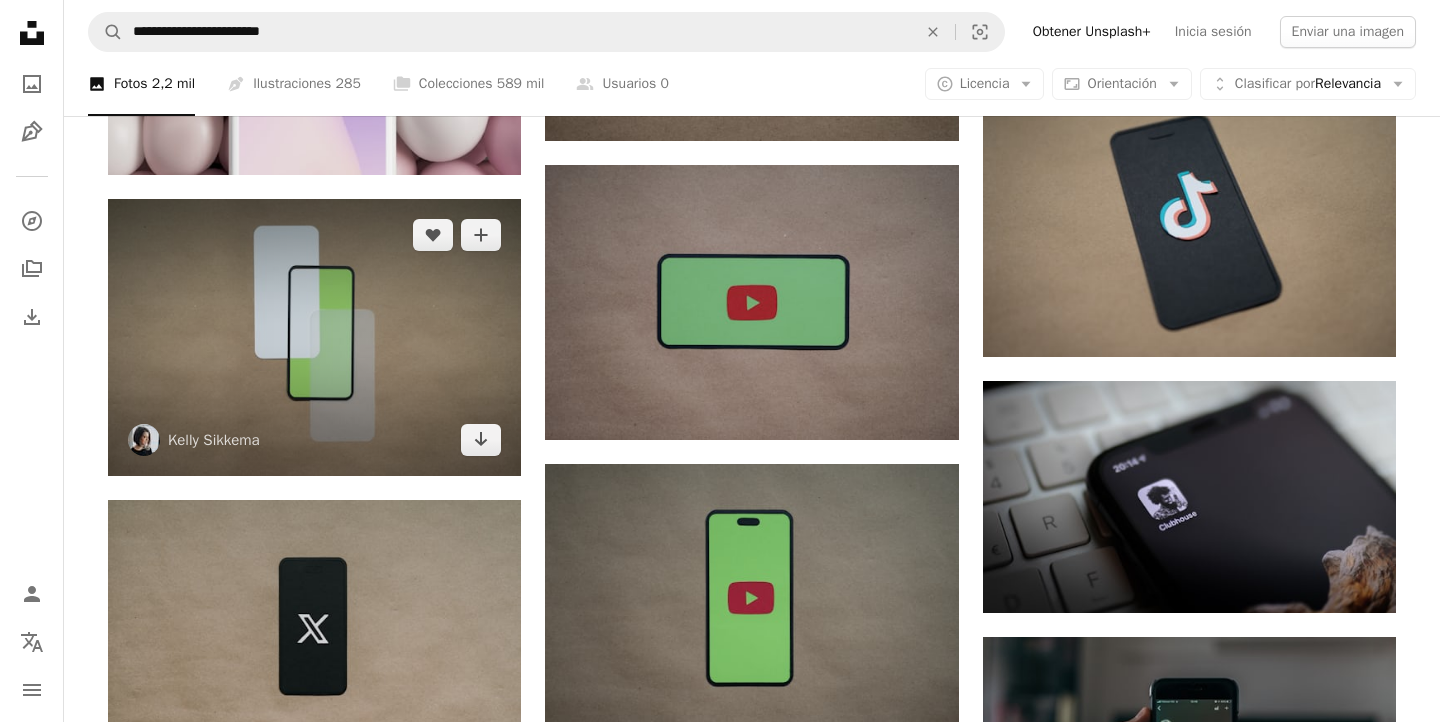click at bounding box center [314, 337] 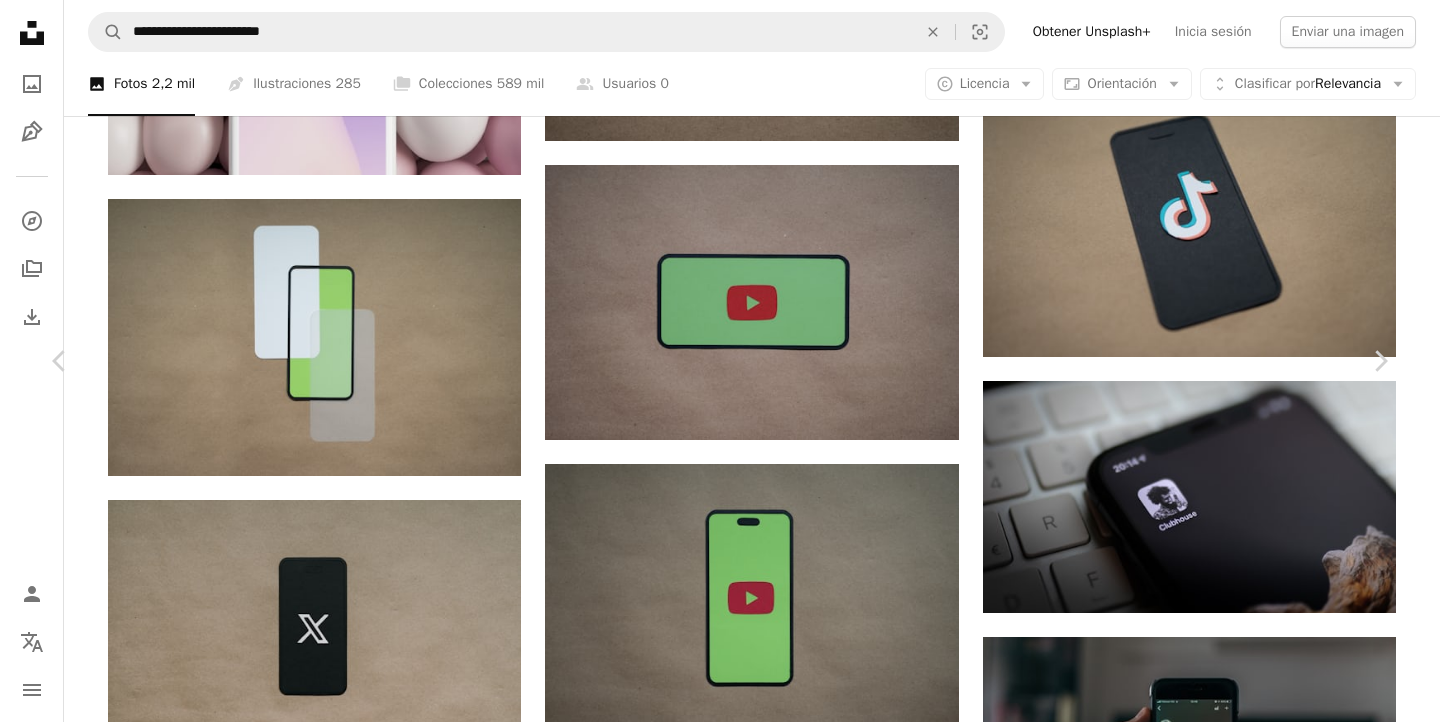 scroll, scrollTop: 1972, scrollLeft: 0, axis: vertical 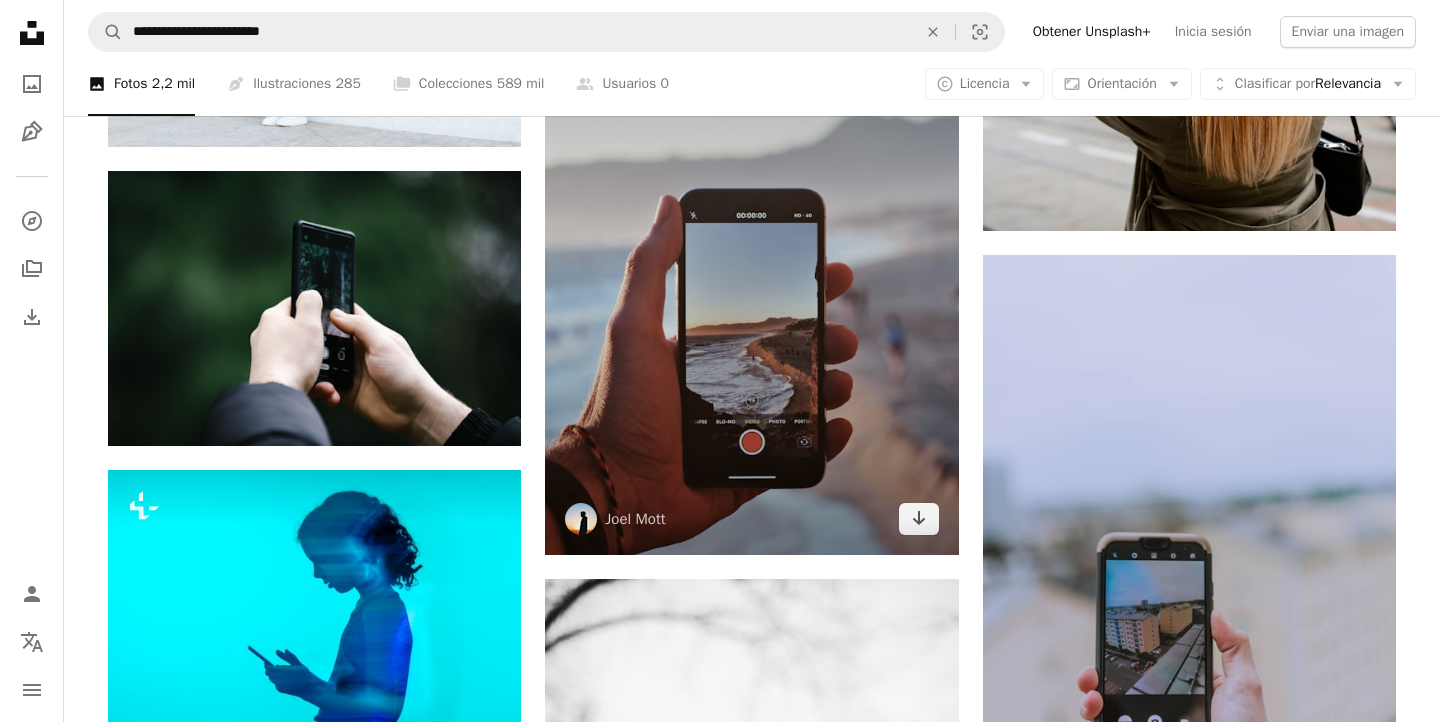 click at bounding box center [751, 273] 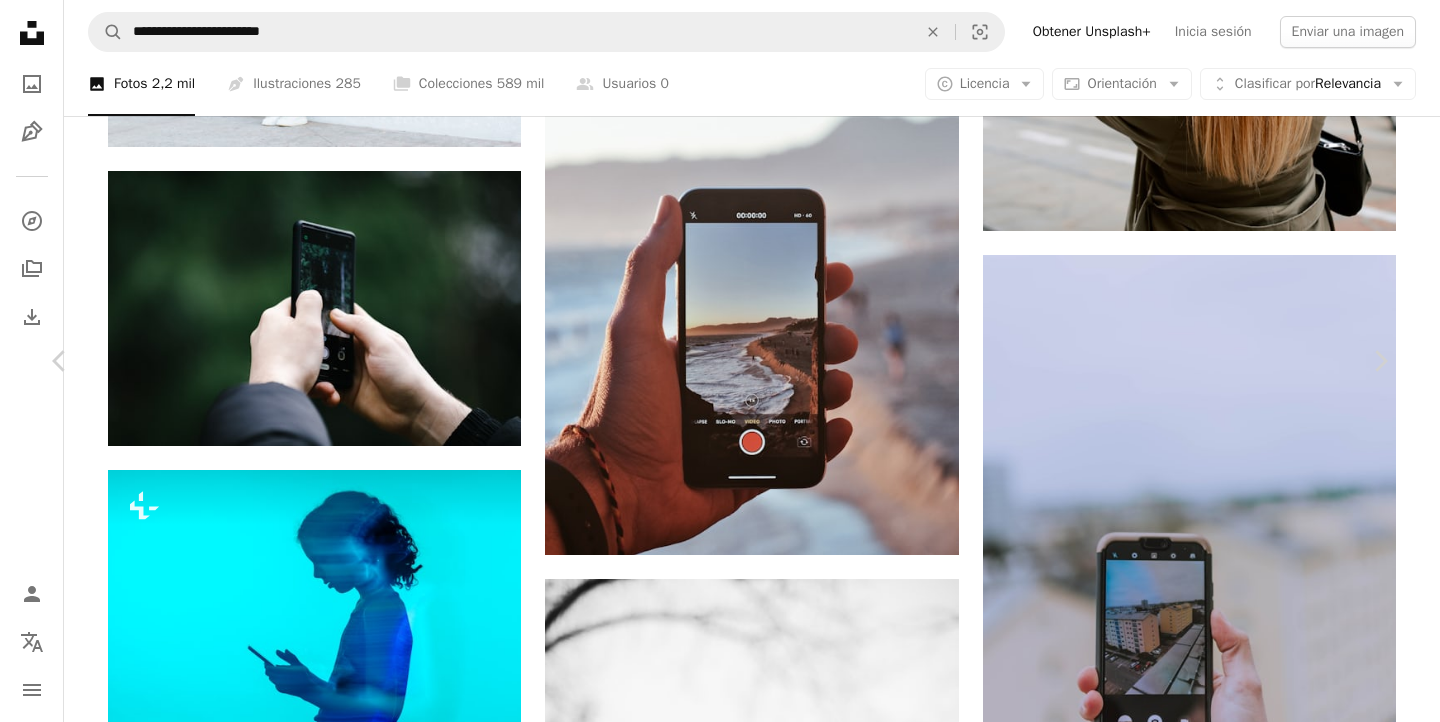 scroll, scrollTop: 644, scrollLeft: 0, axis: vertical 